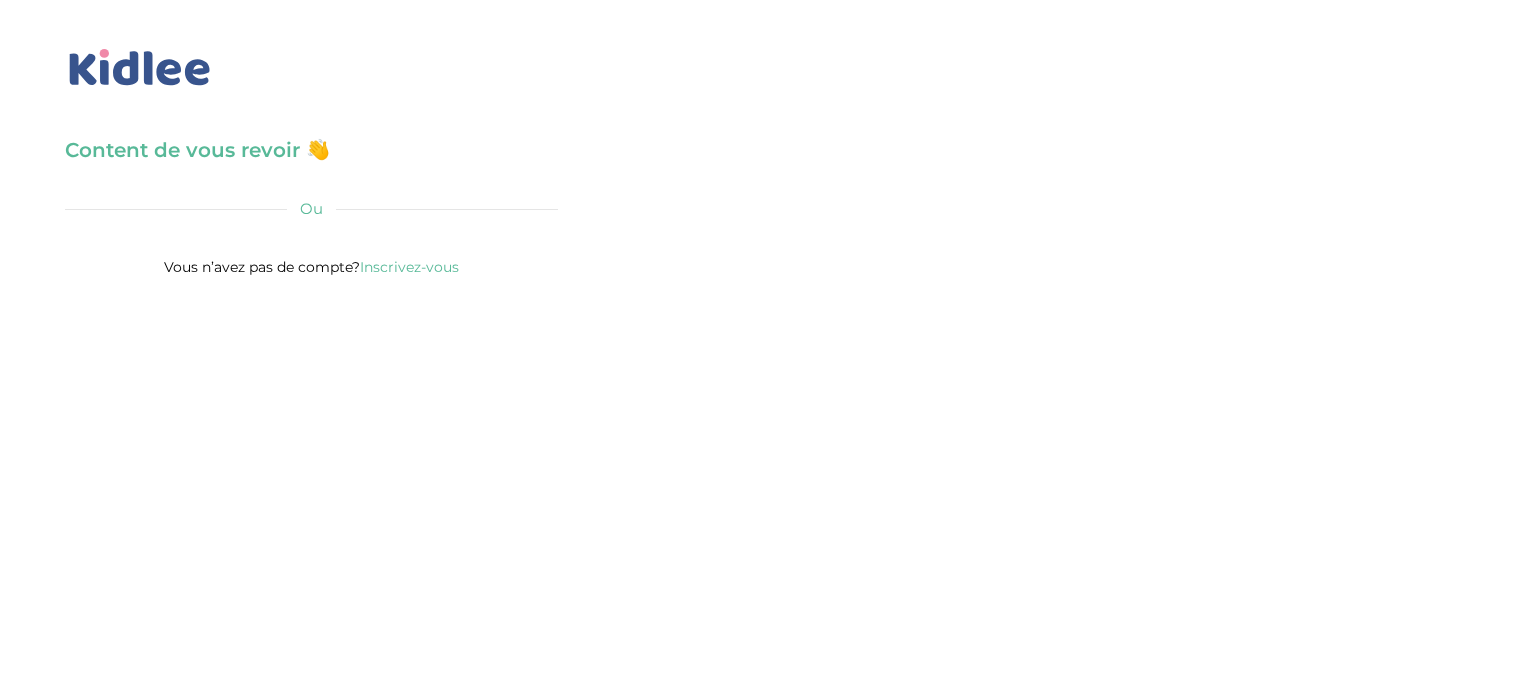 scroll, scrollTop: 0, scrollLeft: 0, axis: both 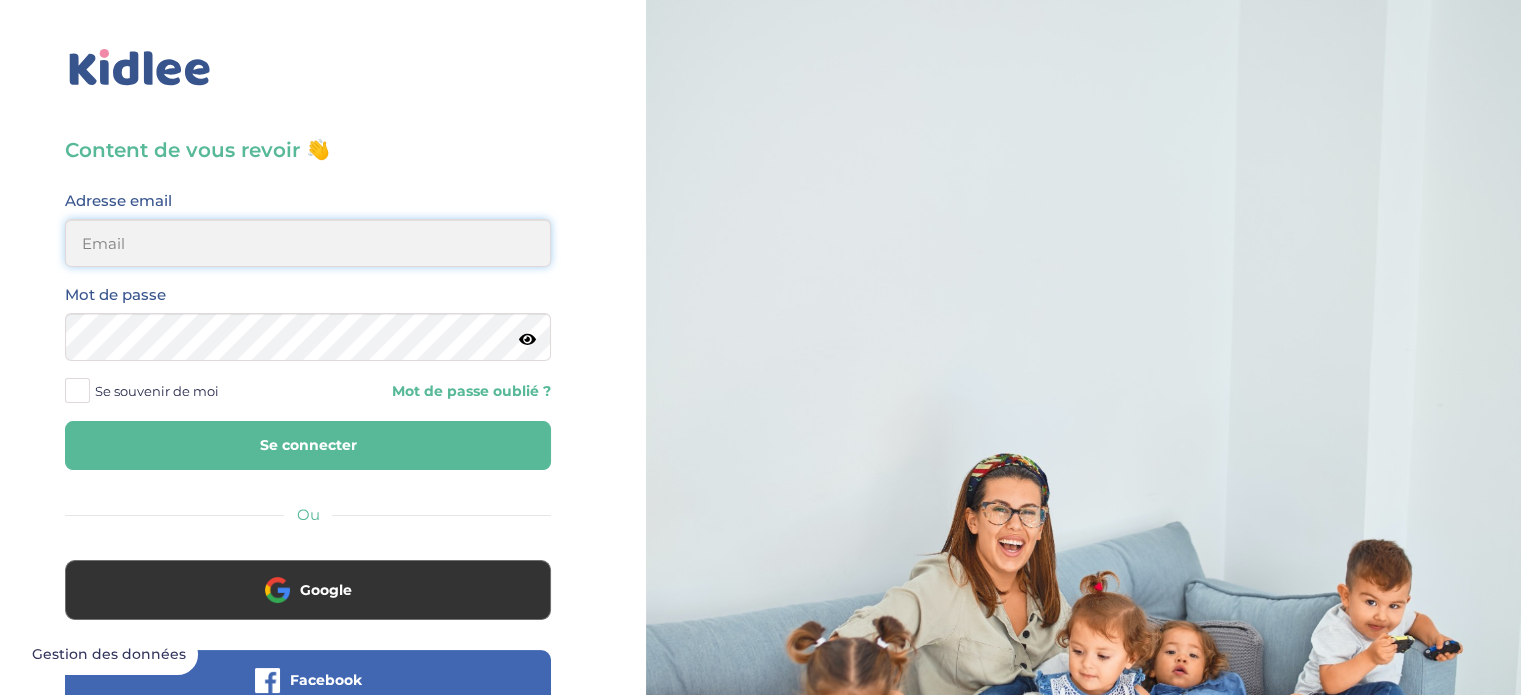 click at bounding box center [308, 243] 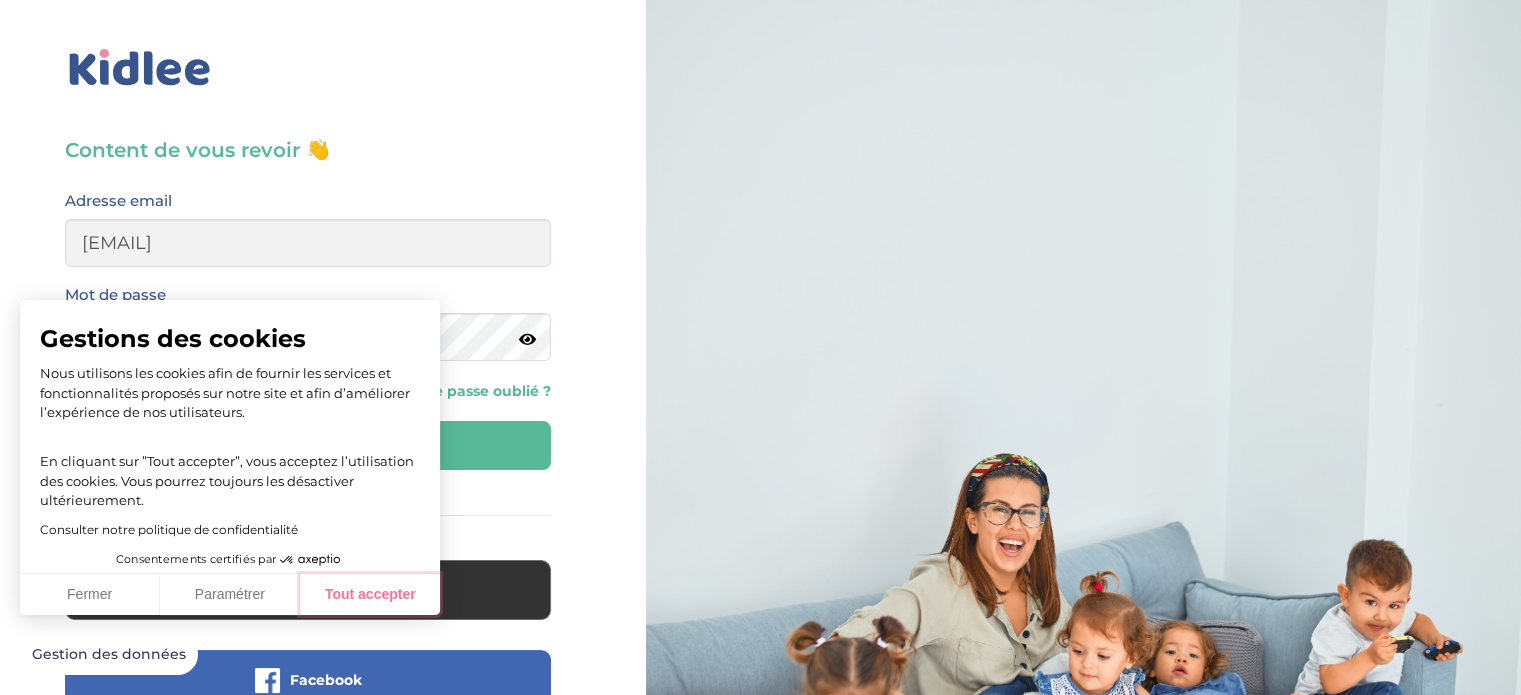 click on "Tout accepter" at bounding box center [370, 595] 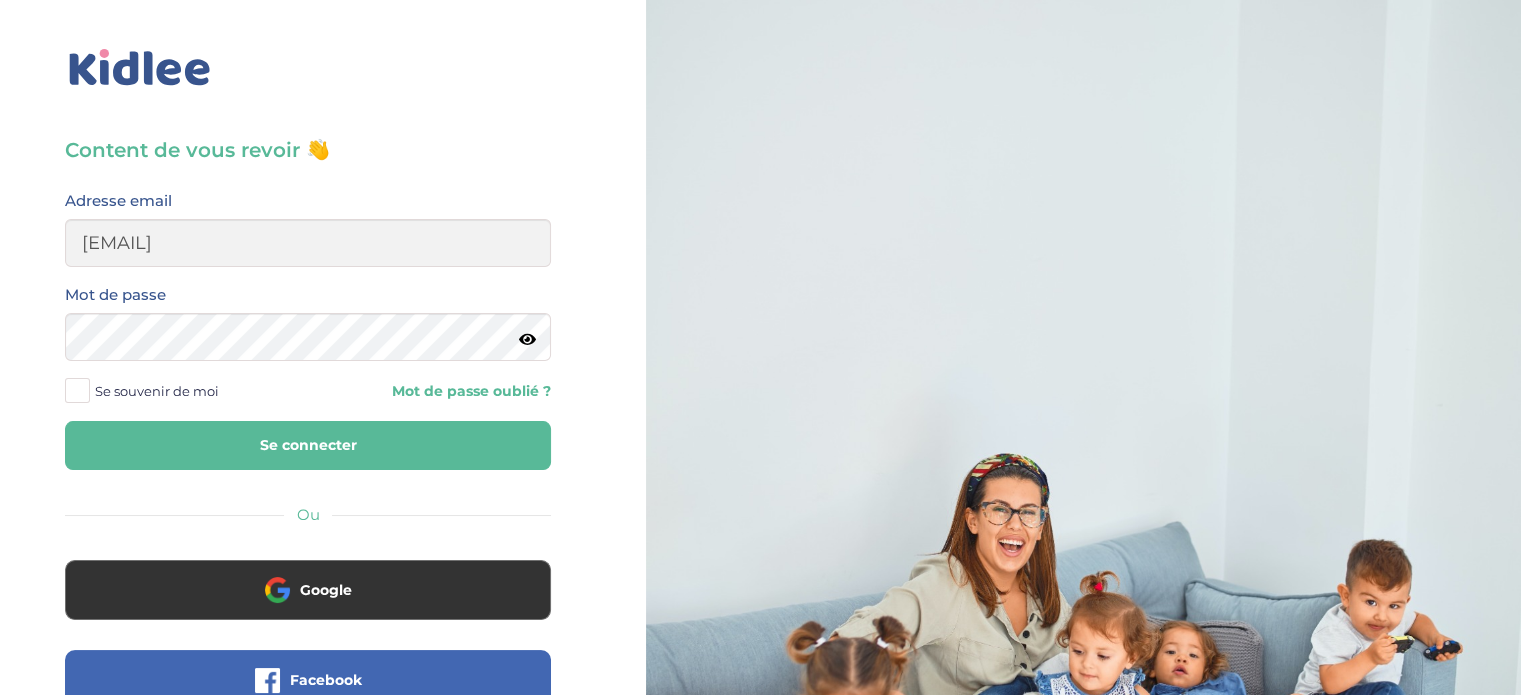 click at bounding box center [527, 339] 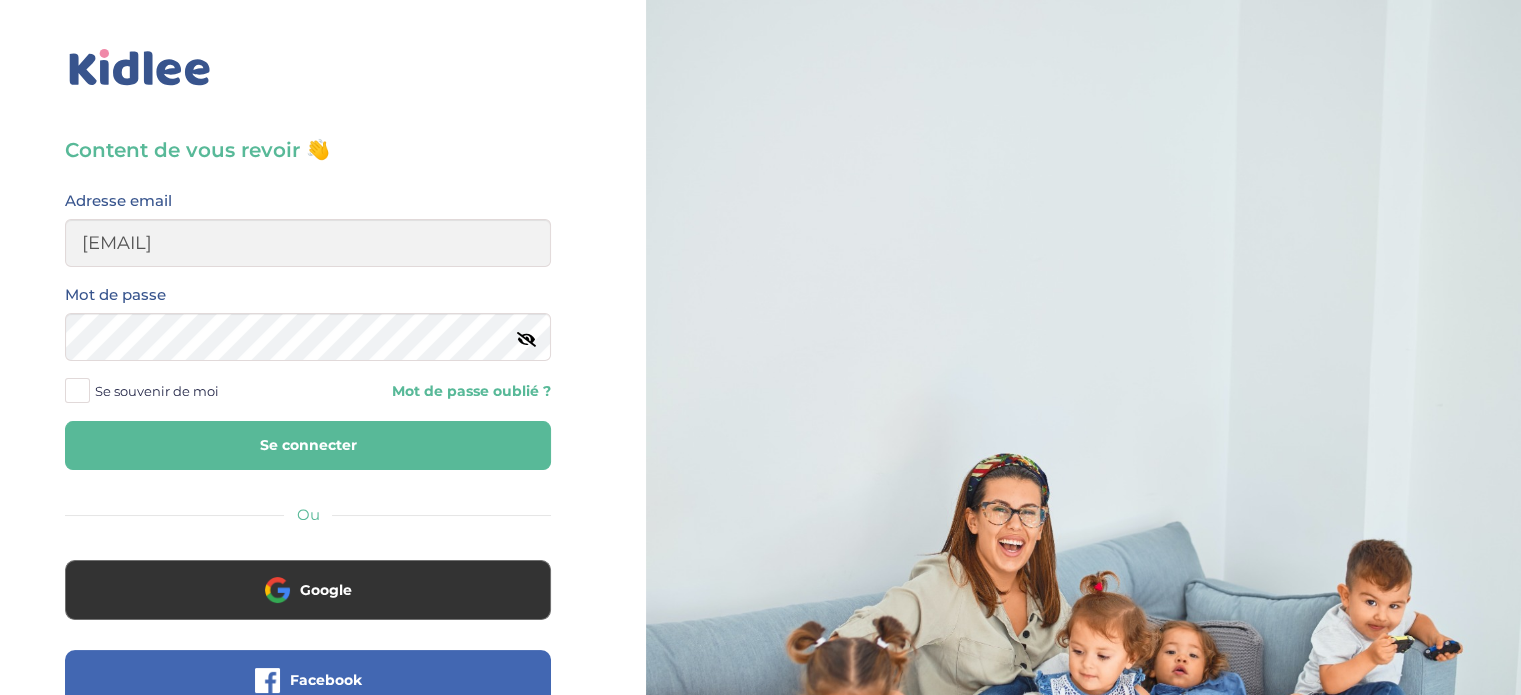 click on "Se connecter" at bounding box center (308, 445) 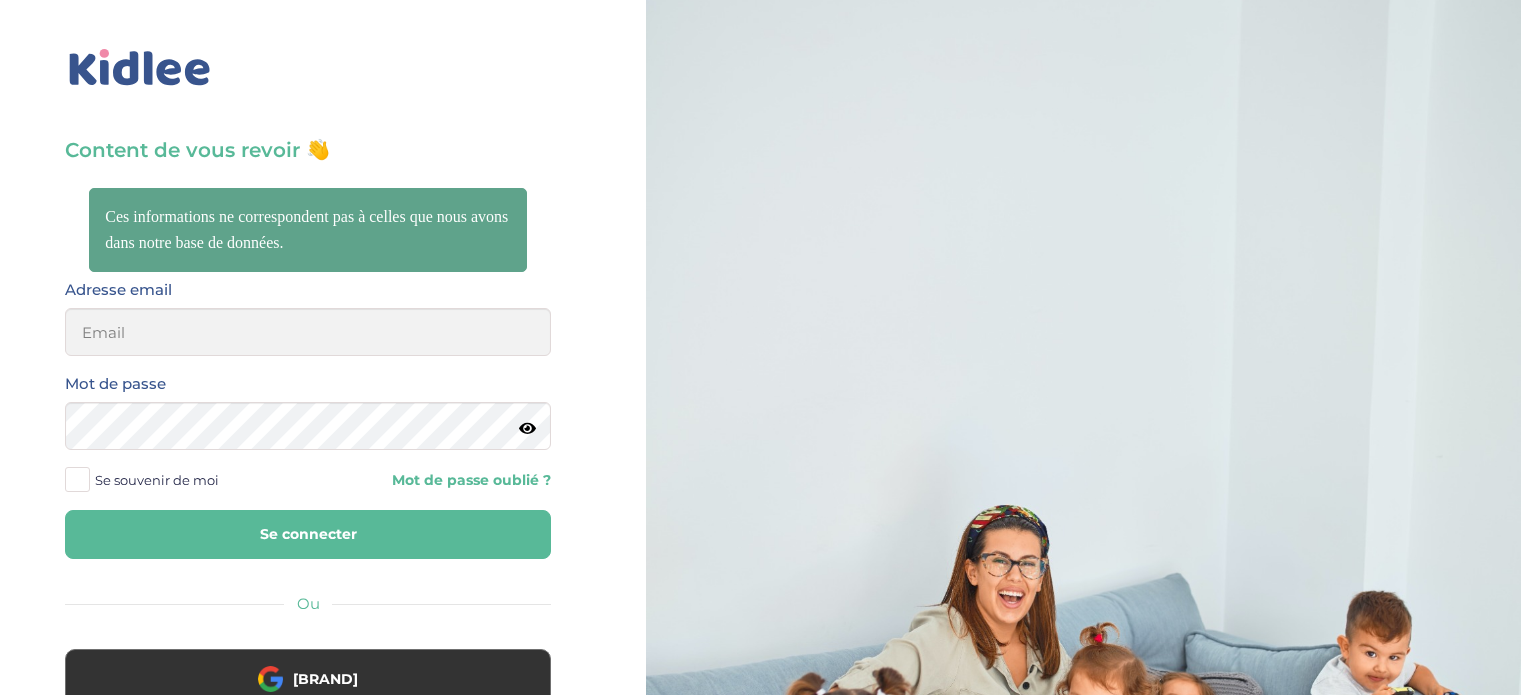 scroll, scrollTop: 0, scrollLeft: 0, axis: both 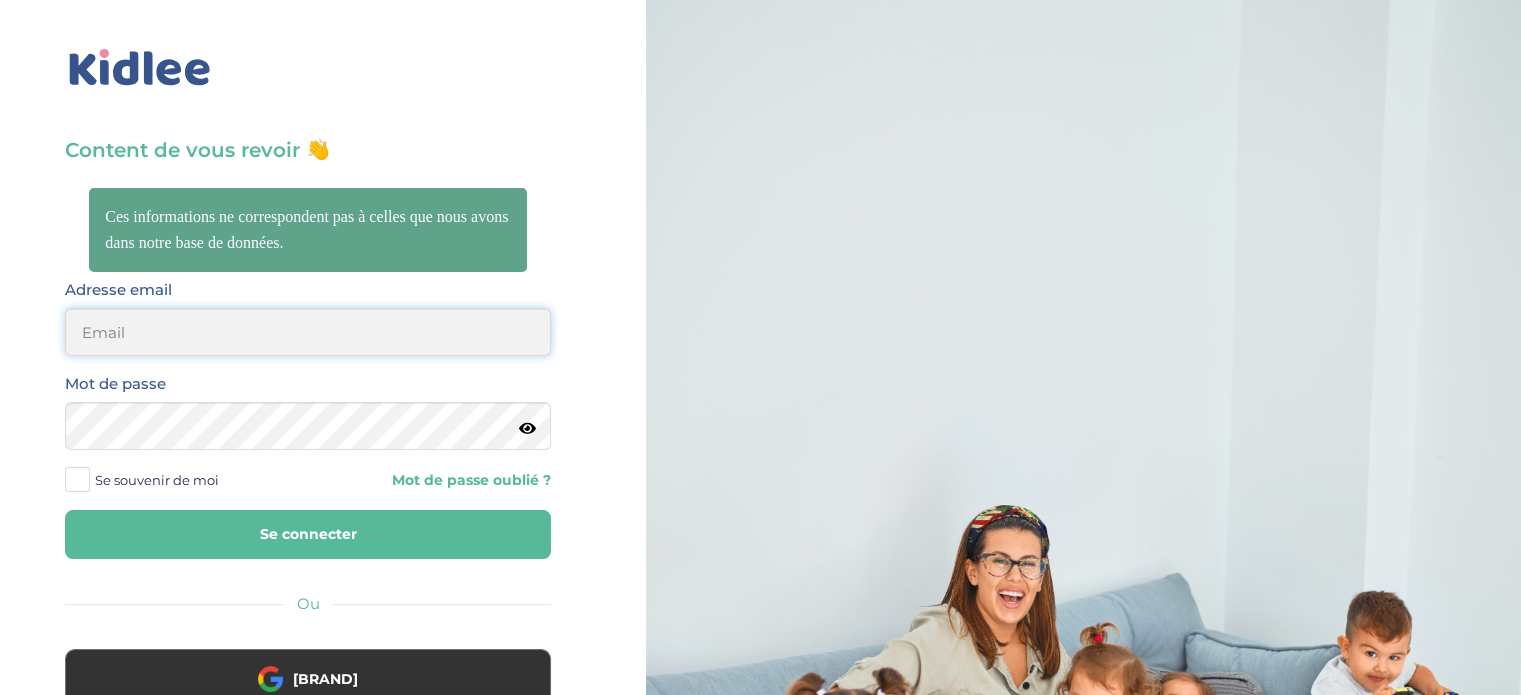 click at bounding box center [308, 332] 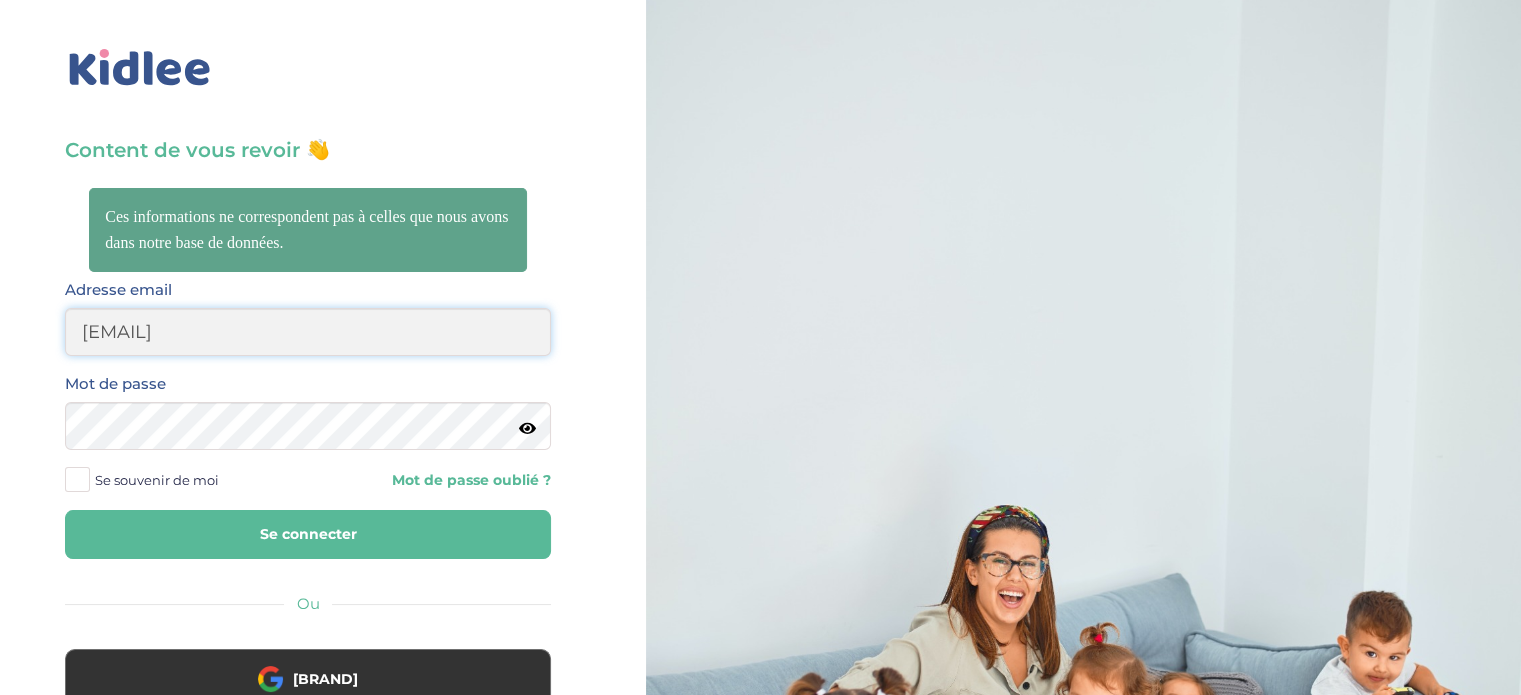 drag, startPoint x: 361, startPoint y: 336, endPoint x: 44, endPoint y: 358, distance: 317.76248 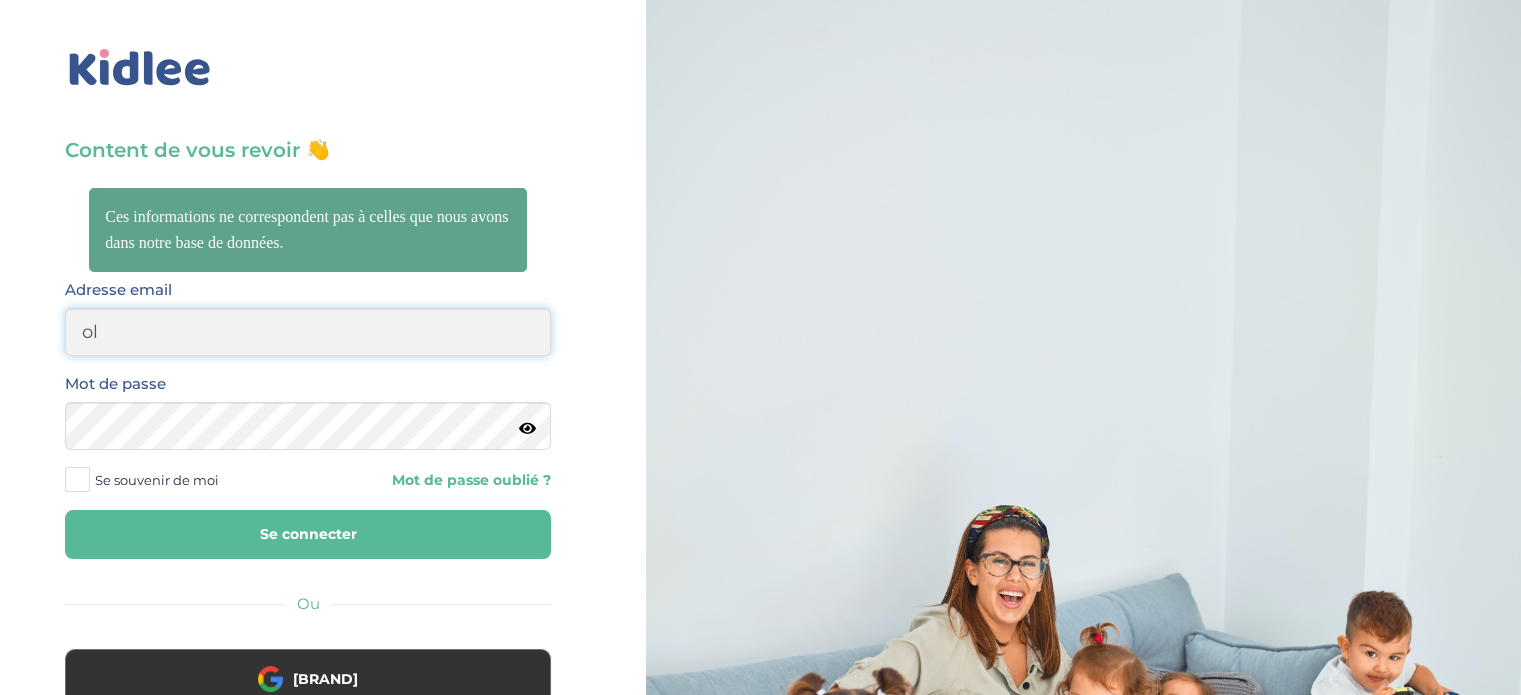 type on "oliviervibert@hotmail.com" 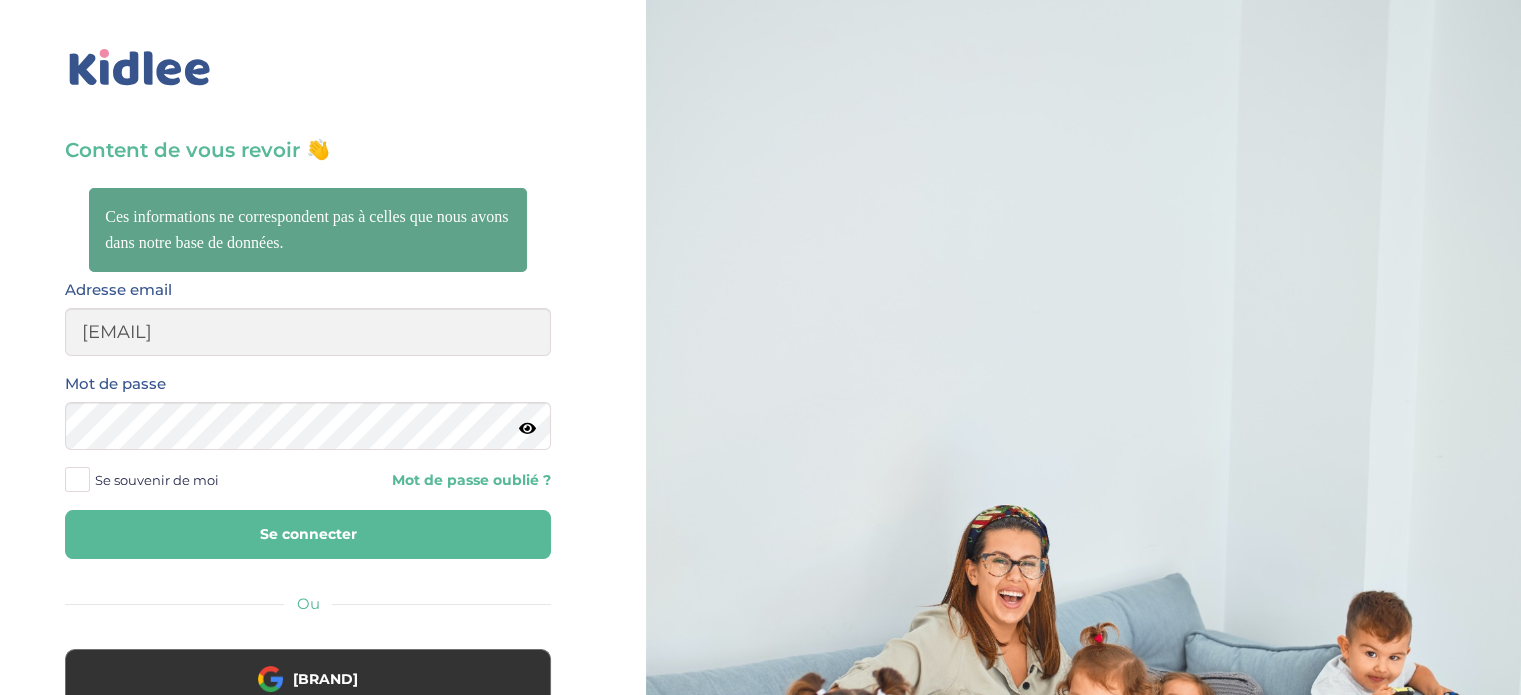 click on "Se connecter" at bounding box center [308, 534] 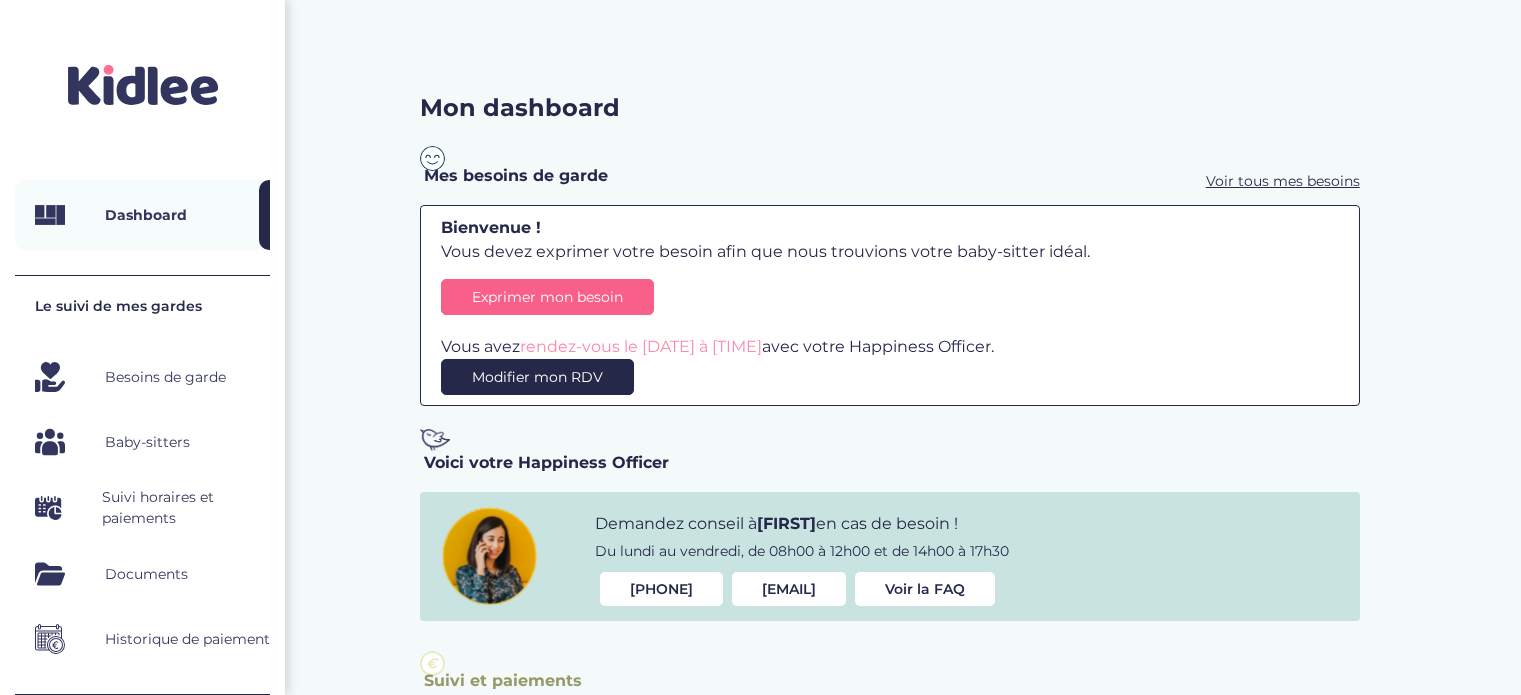 scroll, scrollTop: 0, scrollLeft: 0, axis: both 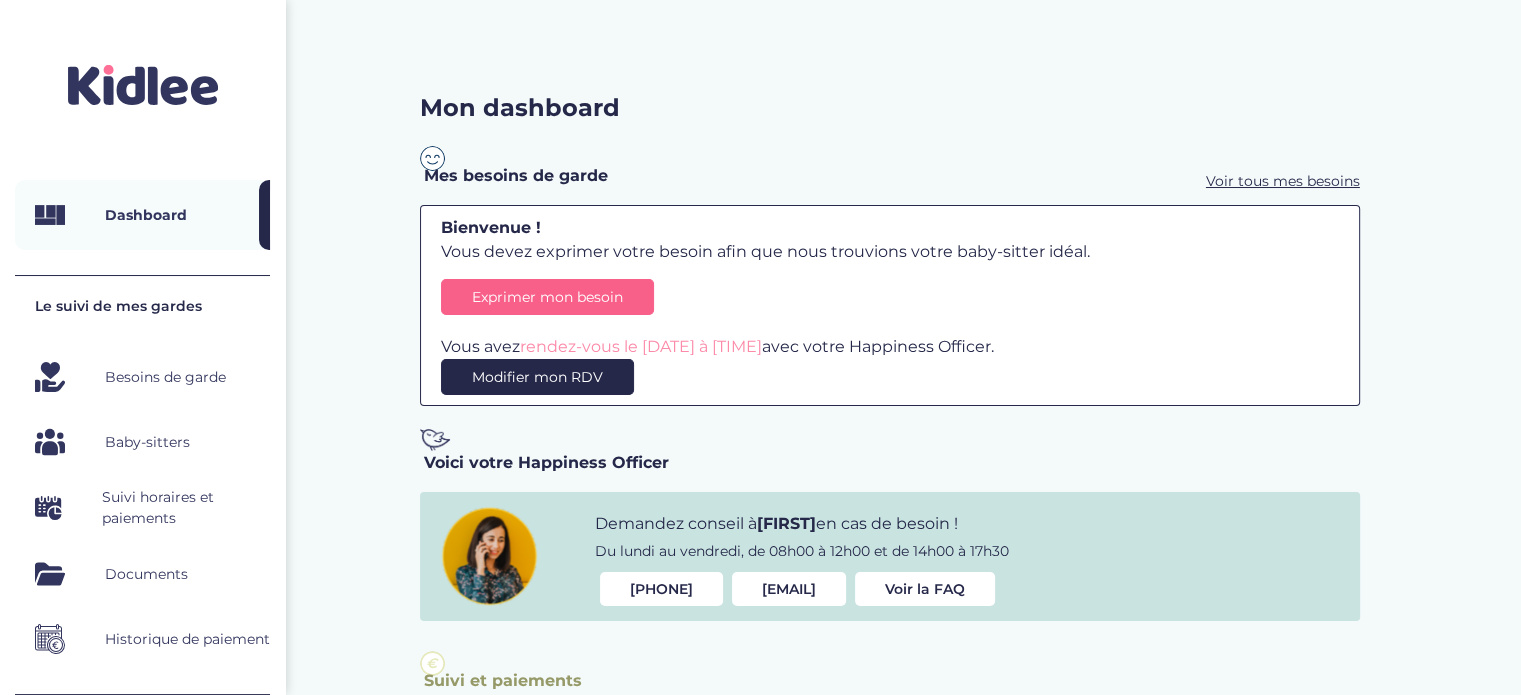 click on "Notifications" at bounding box center (149, 790) 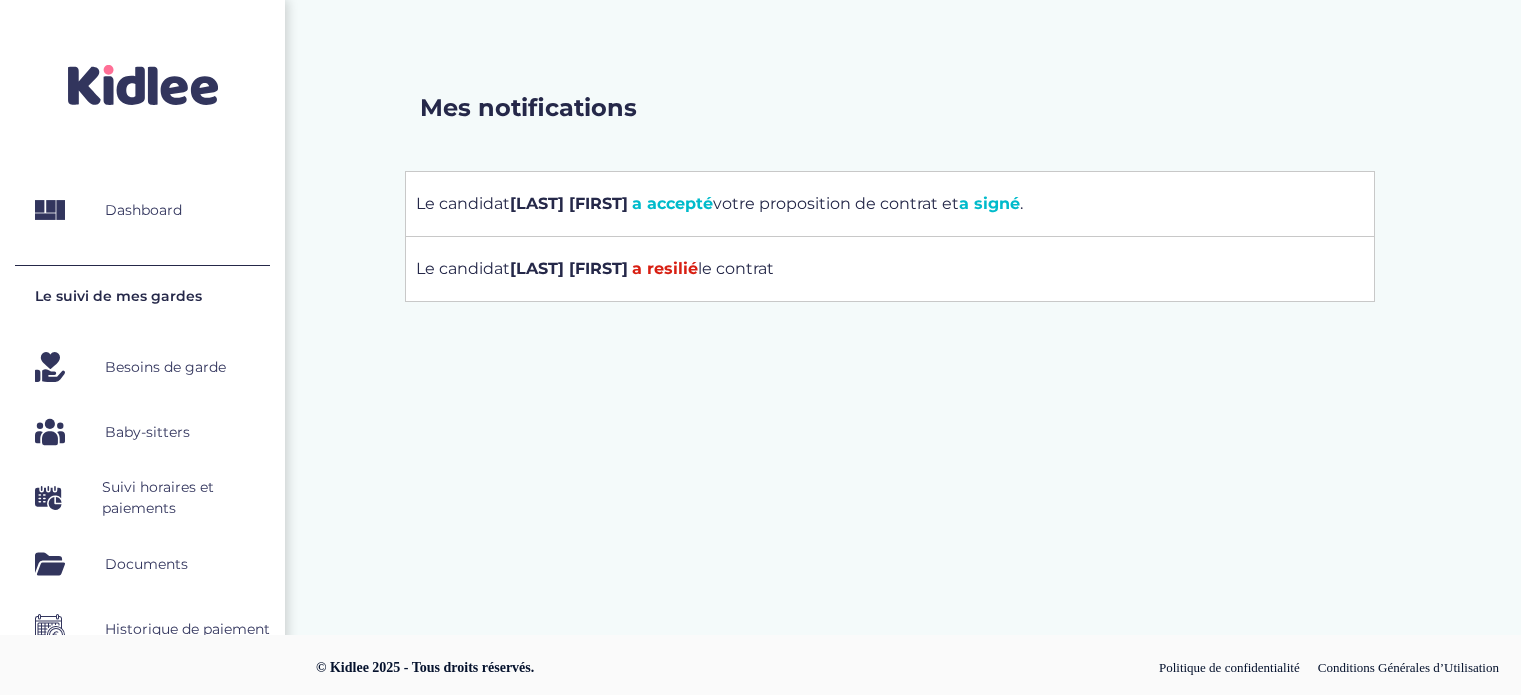 scroll, scrollTop: 0, scrollLeft: 0, axis: both 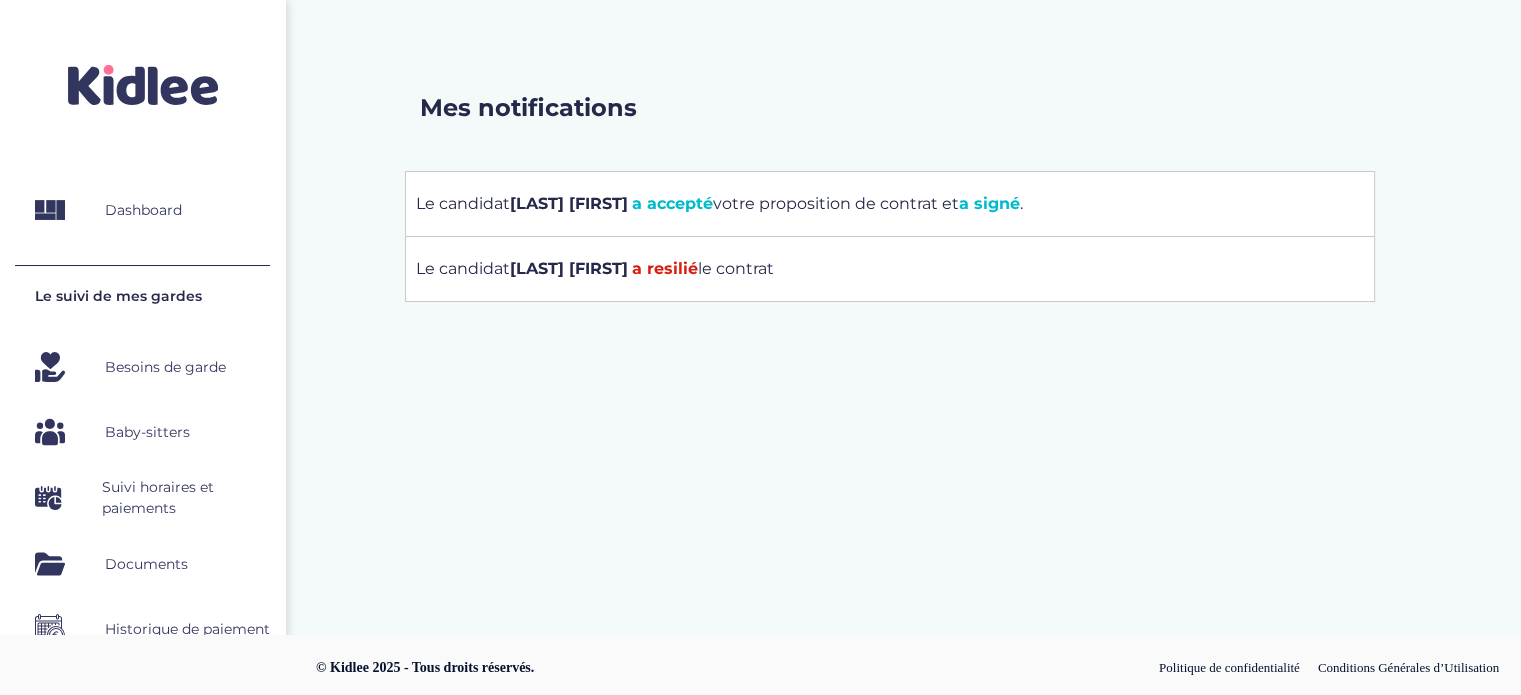 click on "Suivi horaires et paiements" at bounding box center [186, 498] 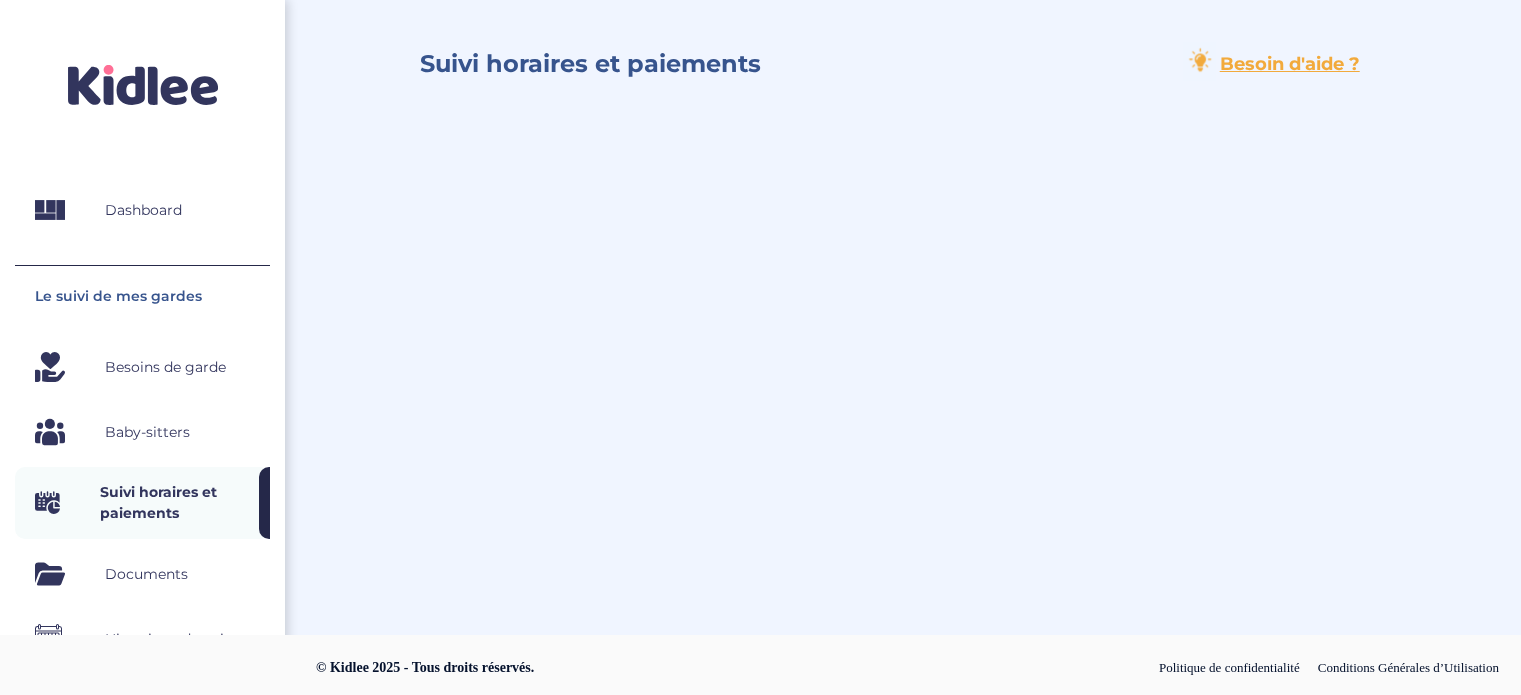 scroll, scrollTop: 0, scrollLeft: 0, axis: both 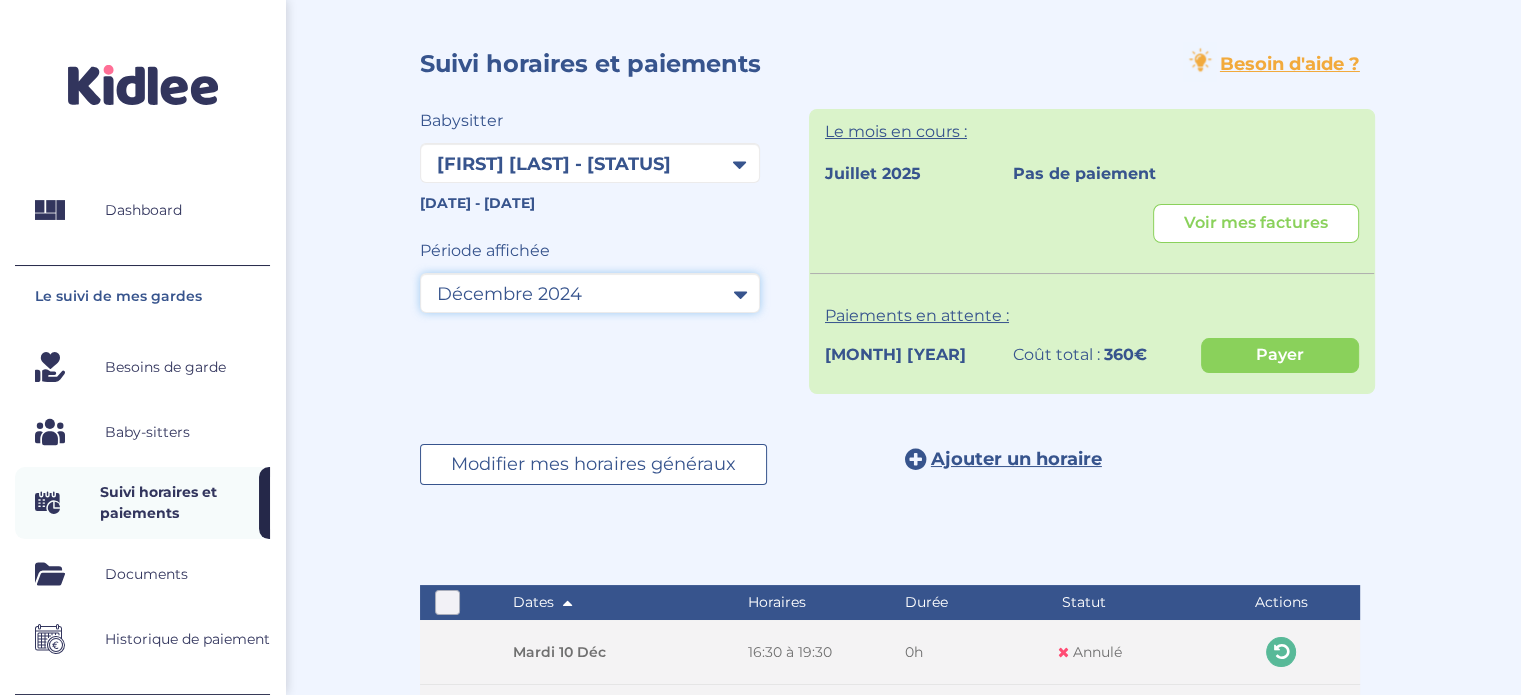 click on "Filtrer par mois
décembre 2024
janvier 2025
février 2025
mars 2025
avril 2025
mai 2025
juin 2025" at bounding box center [590, 293] 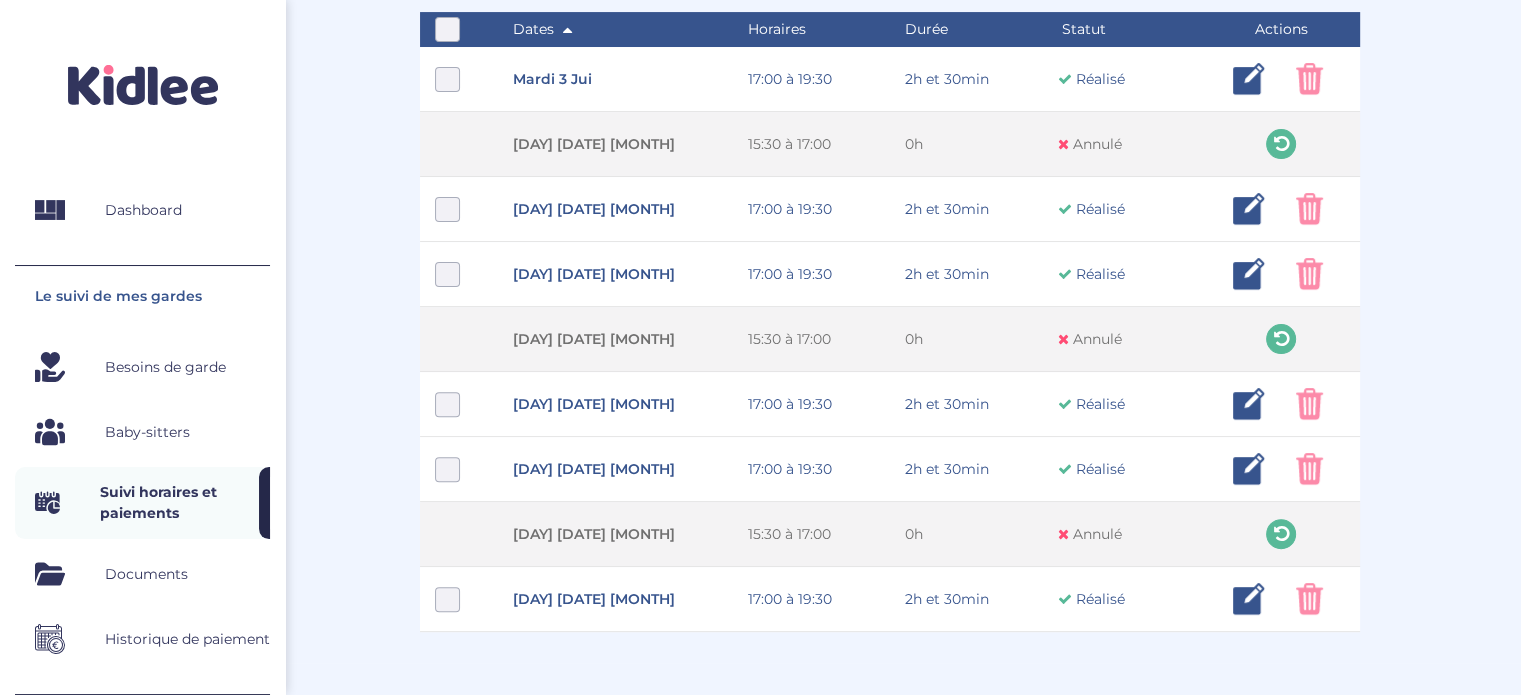 scroll, scrollTop: 717, scrollLeft: 0, axis: vertical 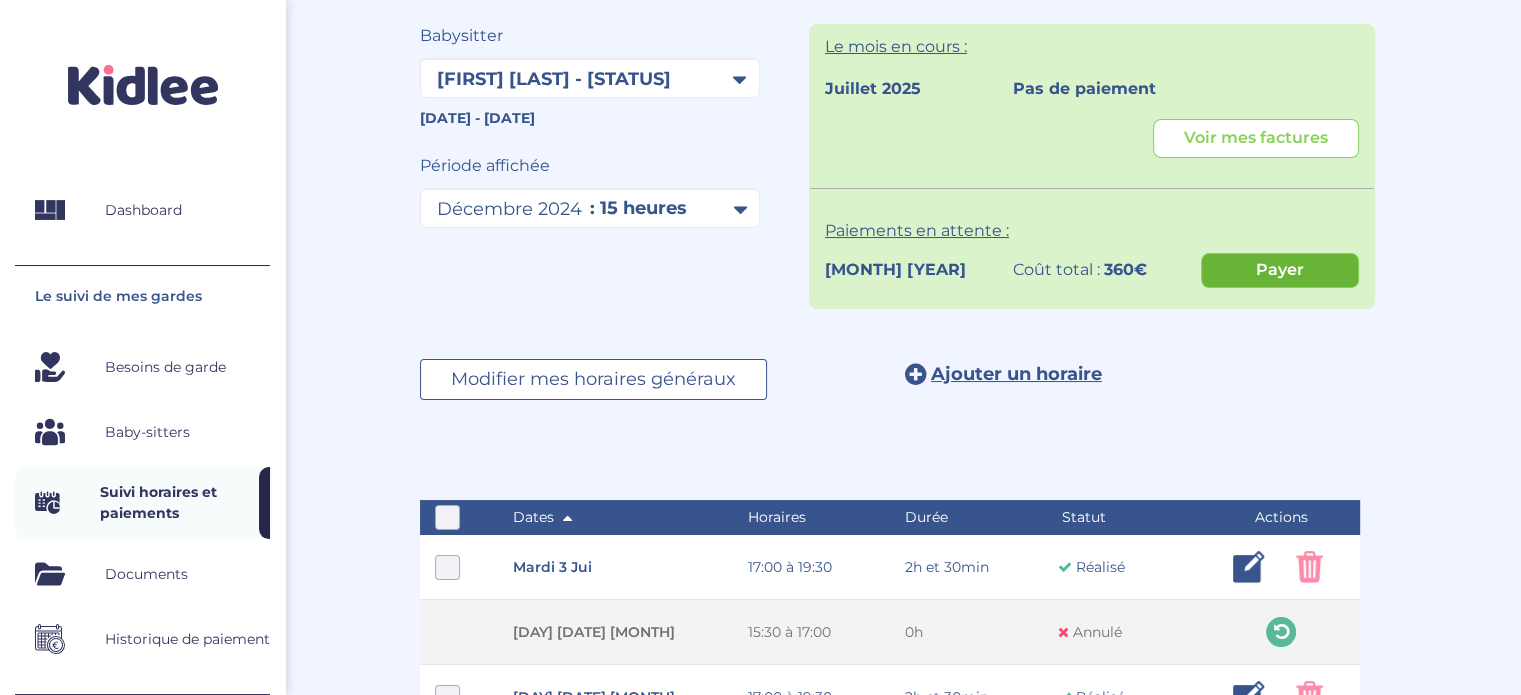click on "Payer" at bounding box center [1280, 270] 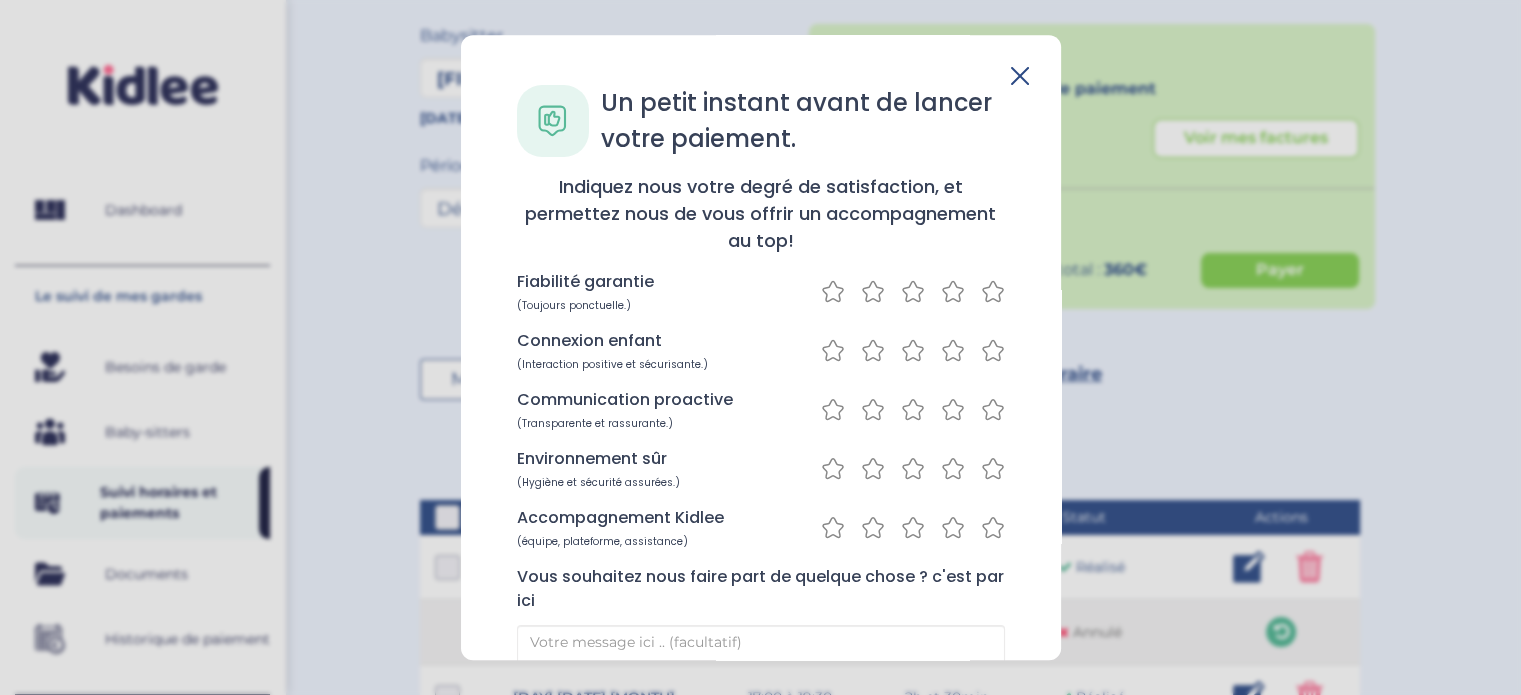 click at bounding box center [833, 291] 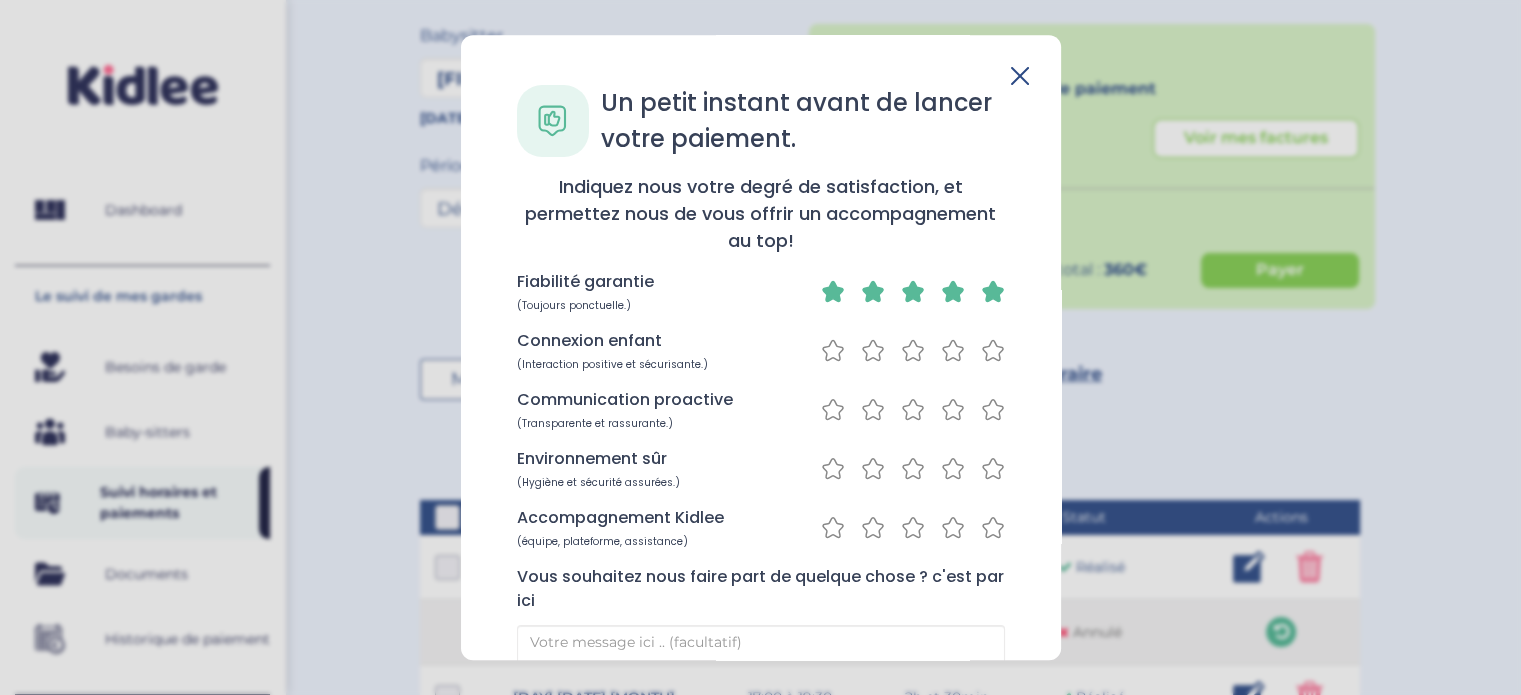 click at bounding box center [833, 291] 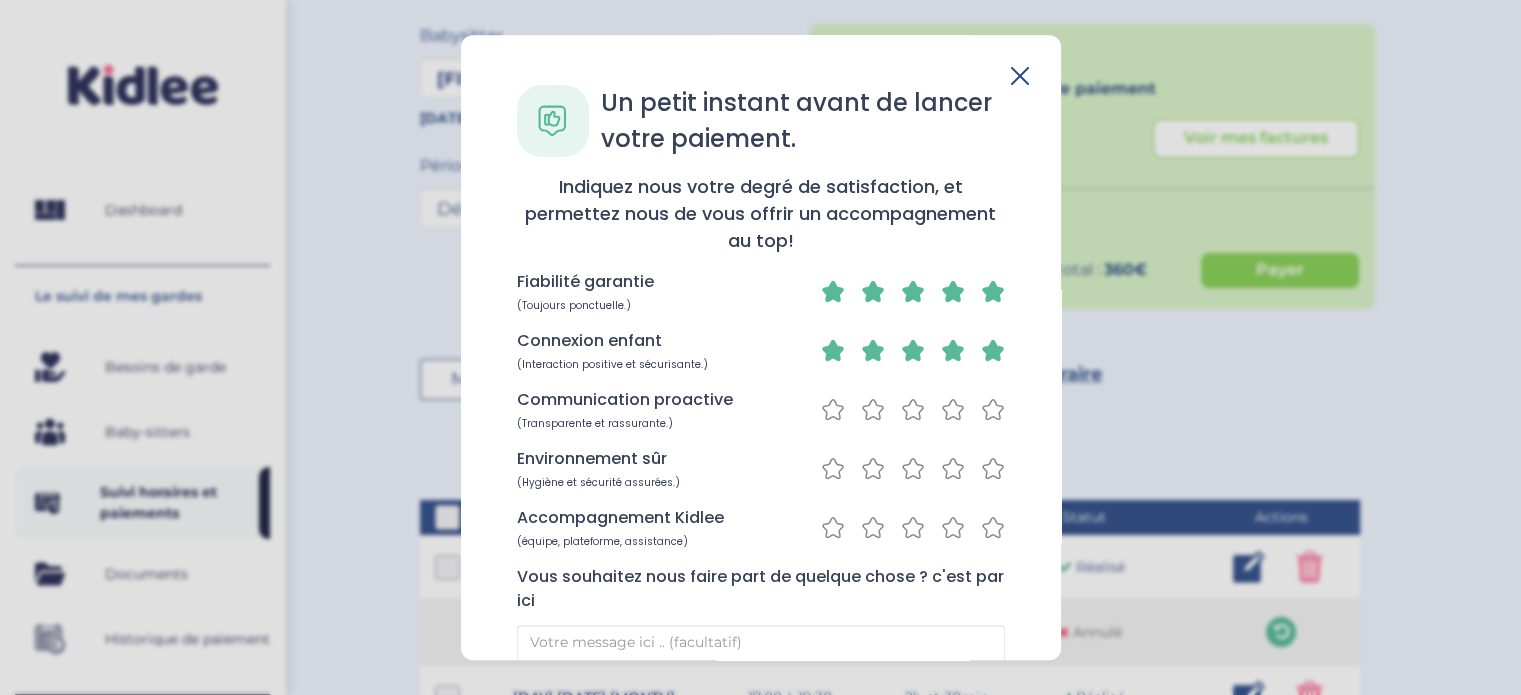 click at bounding box center [833, 291] 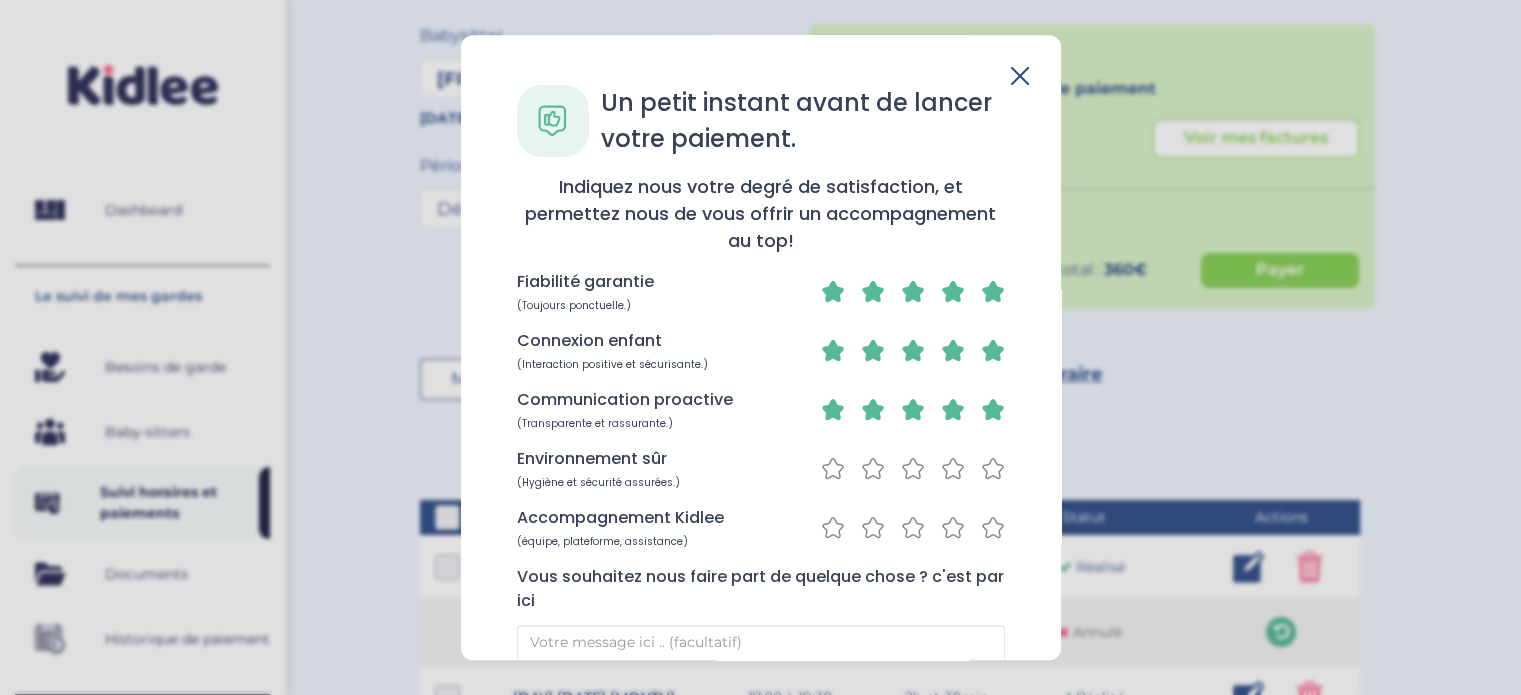 click at bounding box center (833, 291) 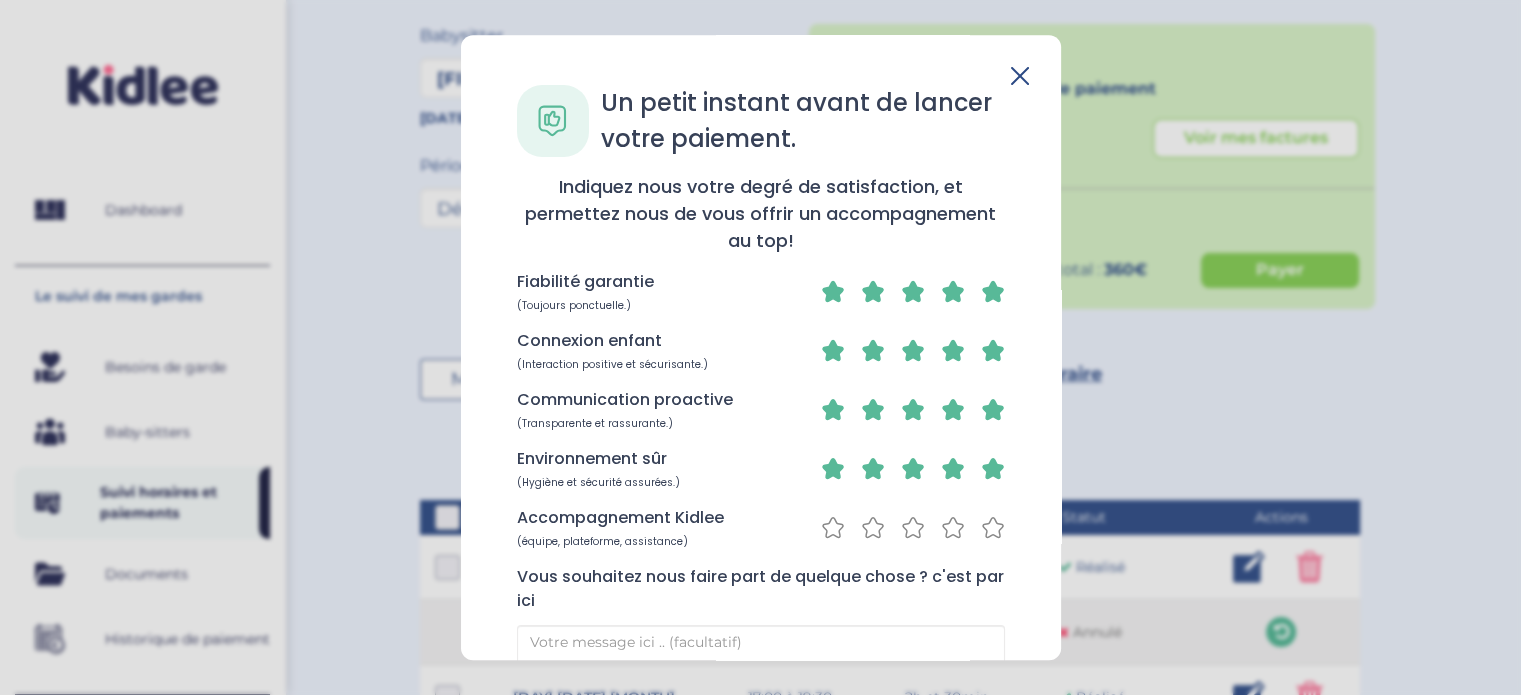 click at bounding box center (833, 291) 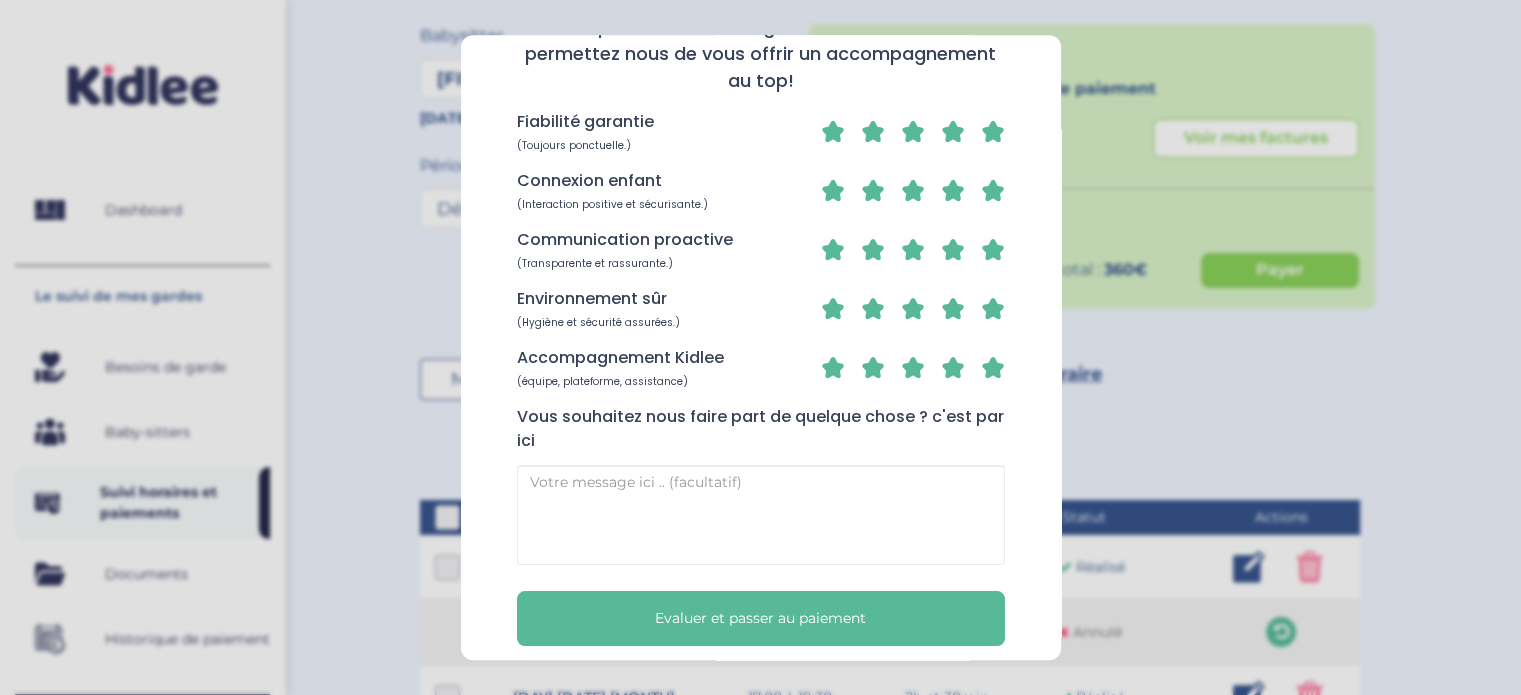 scroll, scrollTop: 176, scrollLeft: 0, axis: vertical 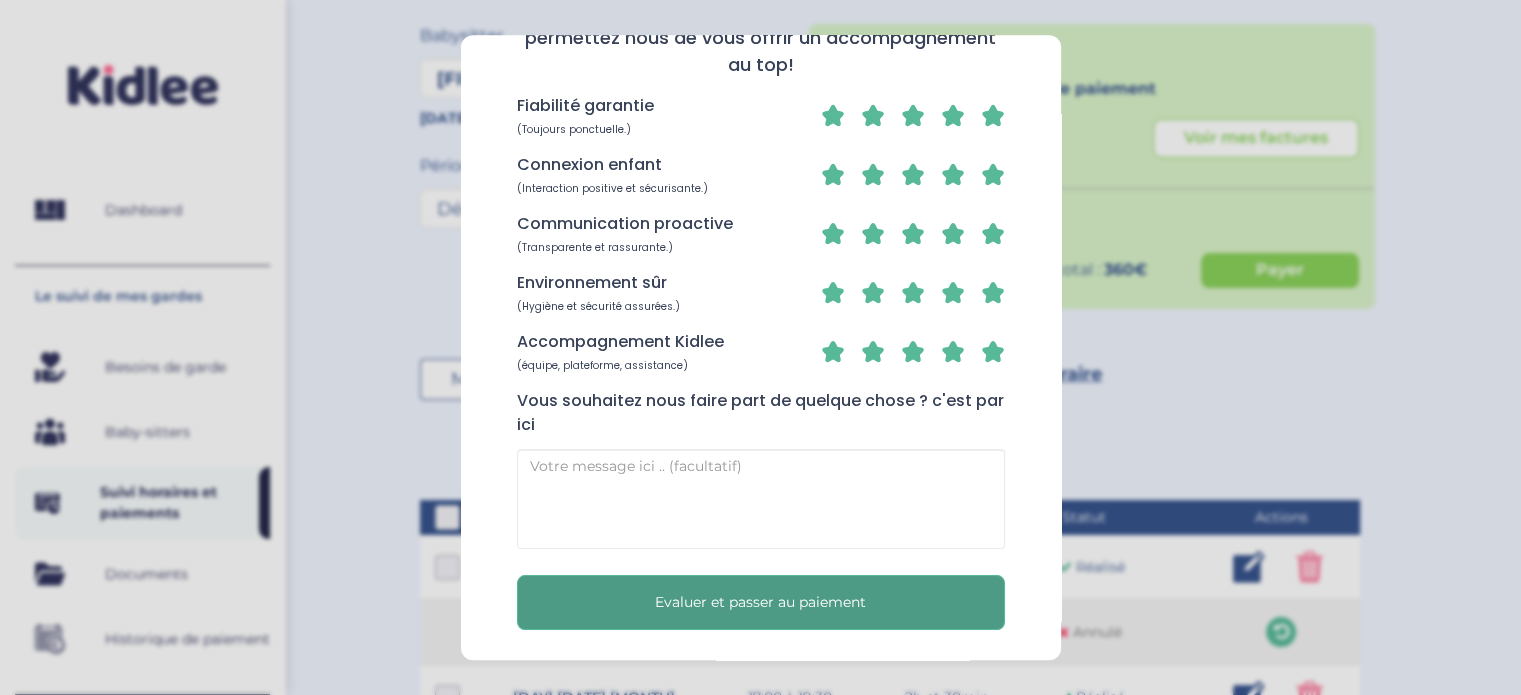 click on "Evaluer et passer au paiement" at bounding box center [761, 602] 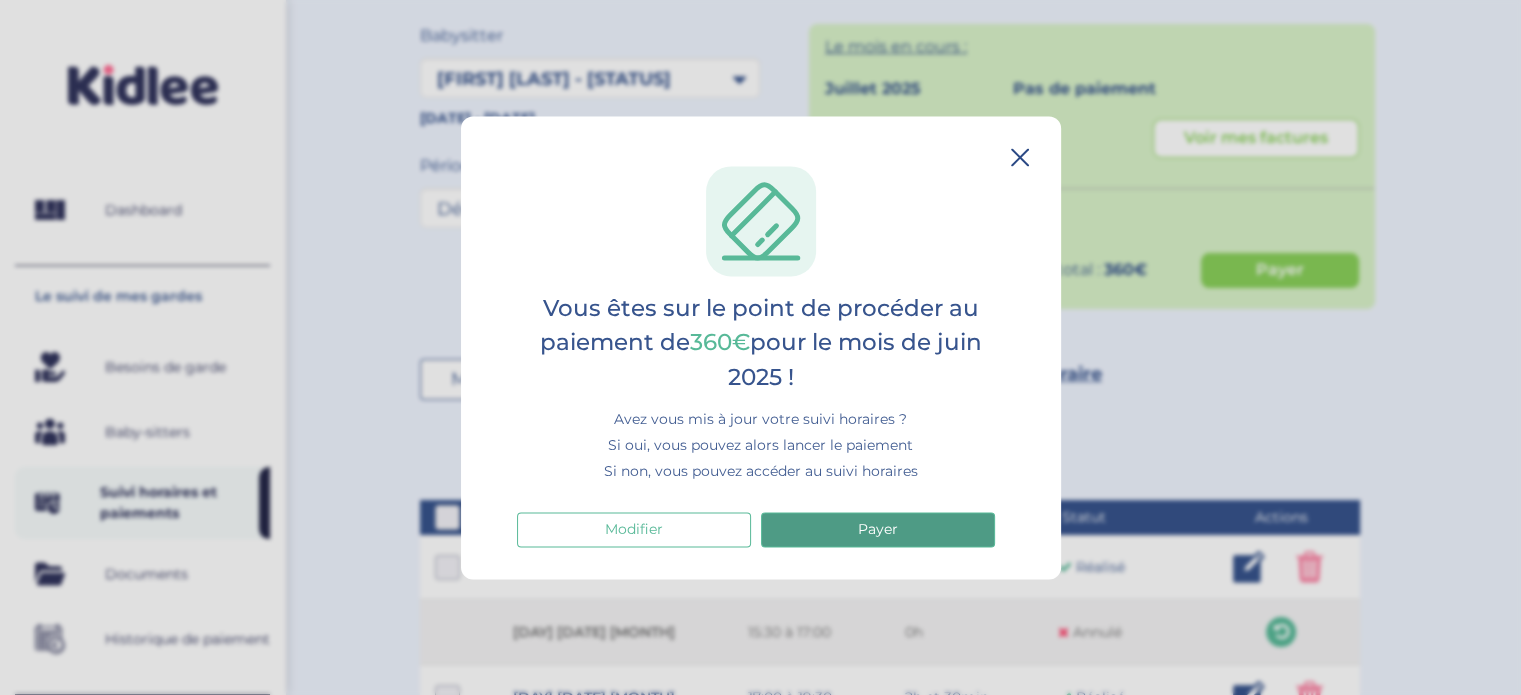 click on "Payer" at bounding box center (878, 529) 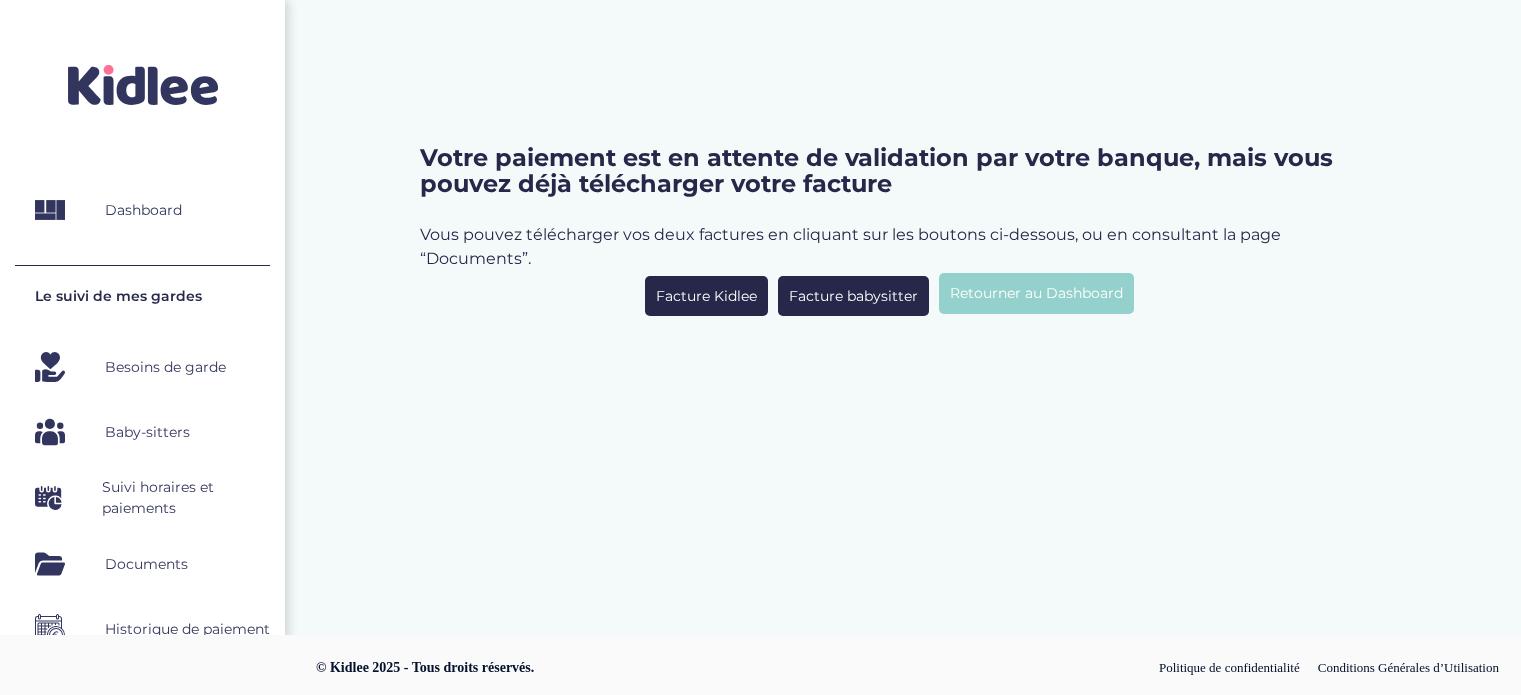 scroll, scrollTop: 0, scrollLeft: 0, axis: both 